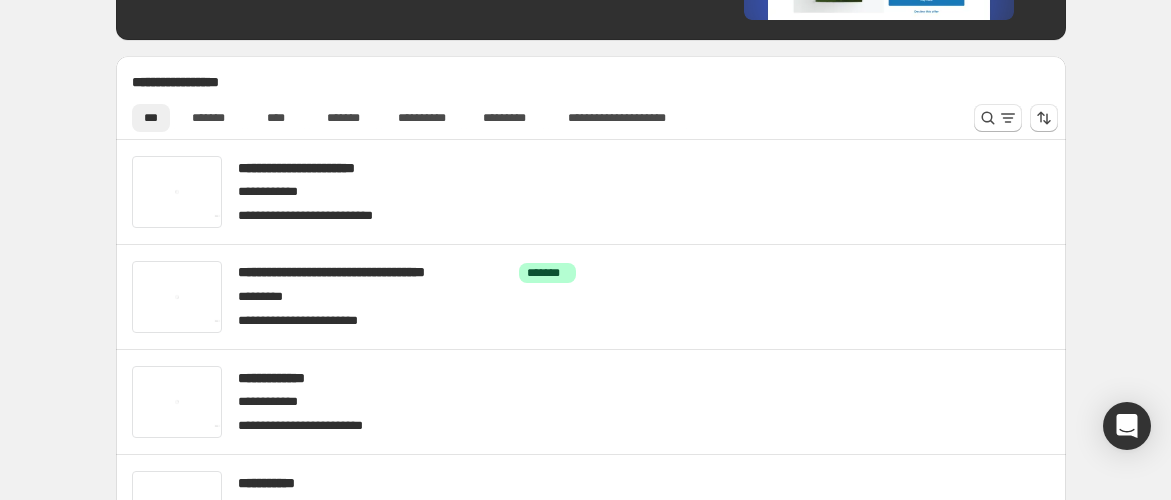 scroll, scrollTop: 555, scrollLeft: 0, axis: vertical 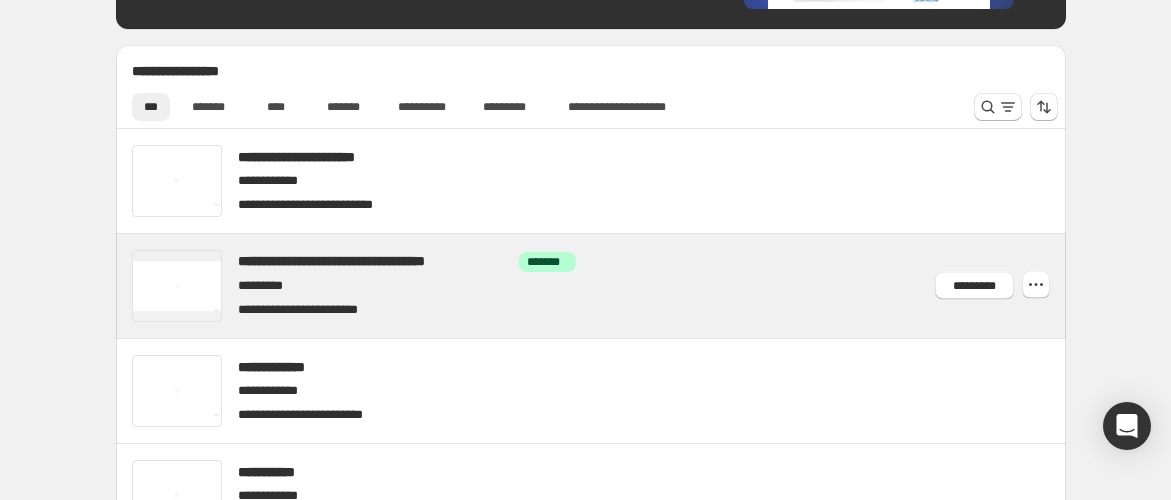 click at bounding box center (615, 286) 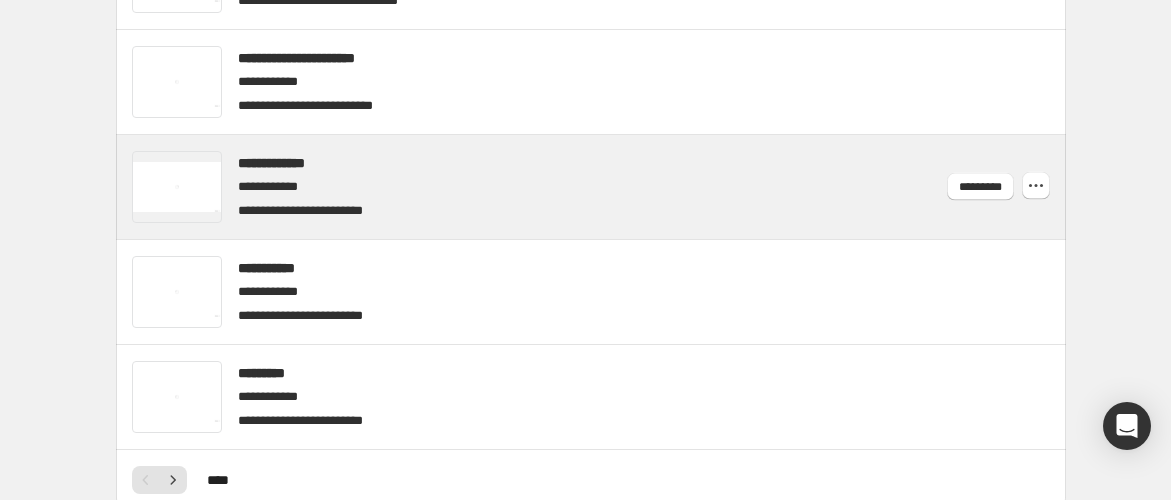 scroll, scrollTop: 788, scrollLeft: 0, axis: vertical 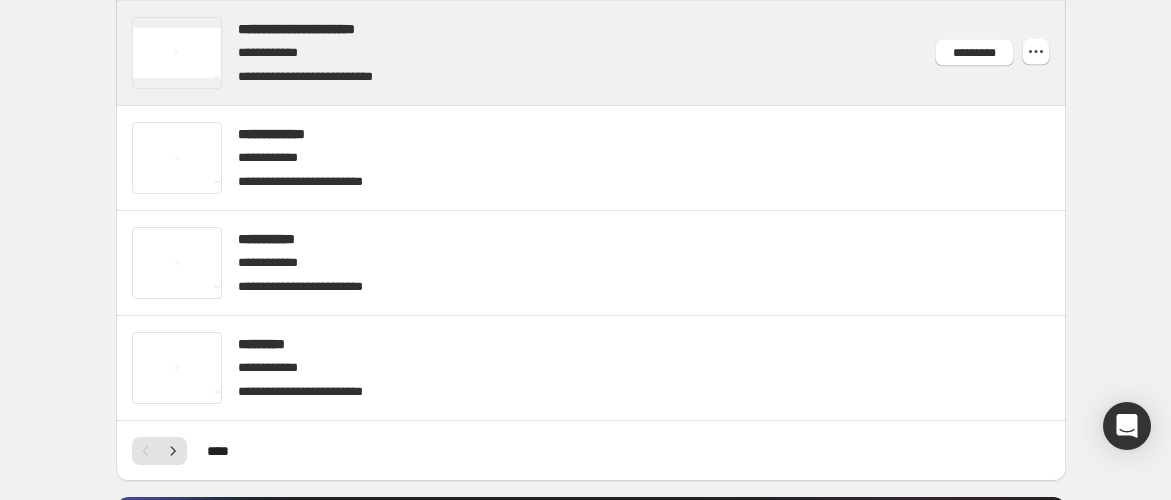 click at bounding box center (615, 53) 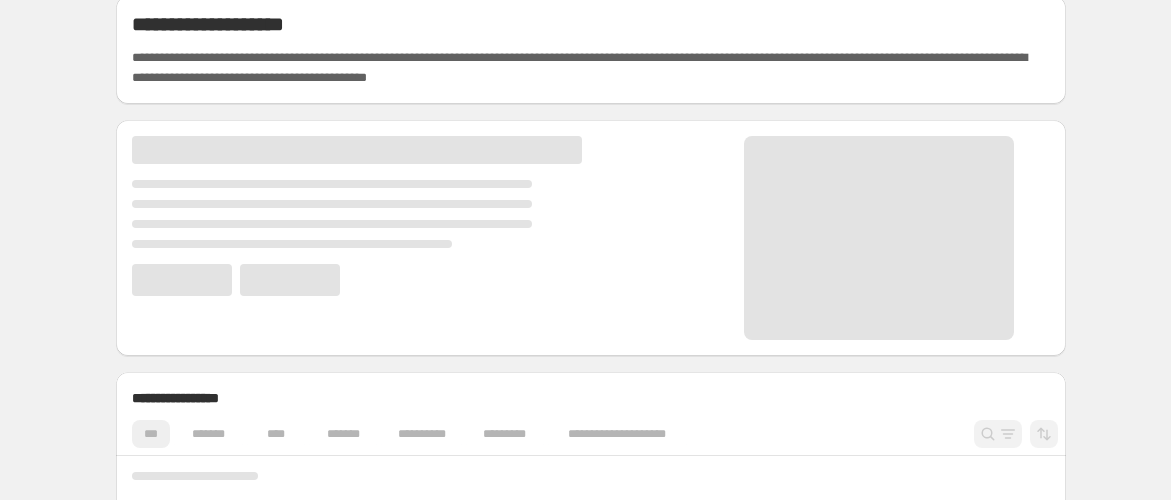 scroll, scrollTop: 370, scrollLeft: 0, axis: vertical 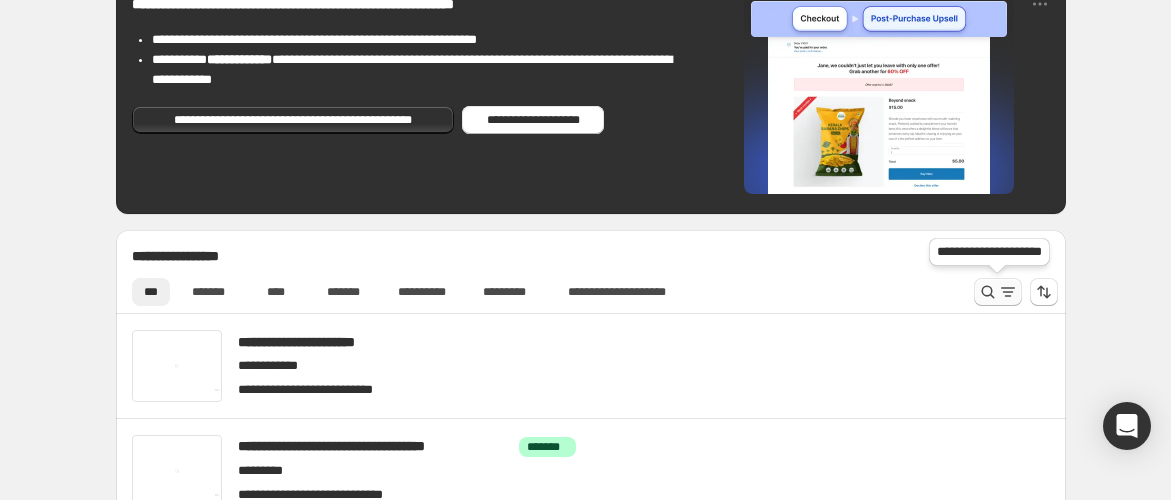 click at bounding box center [998, 292] 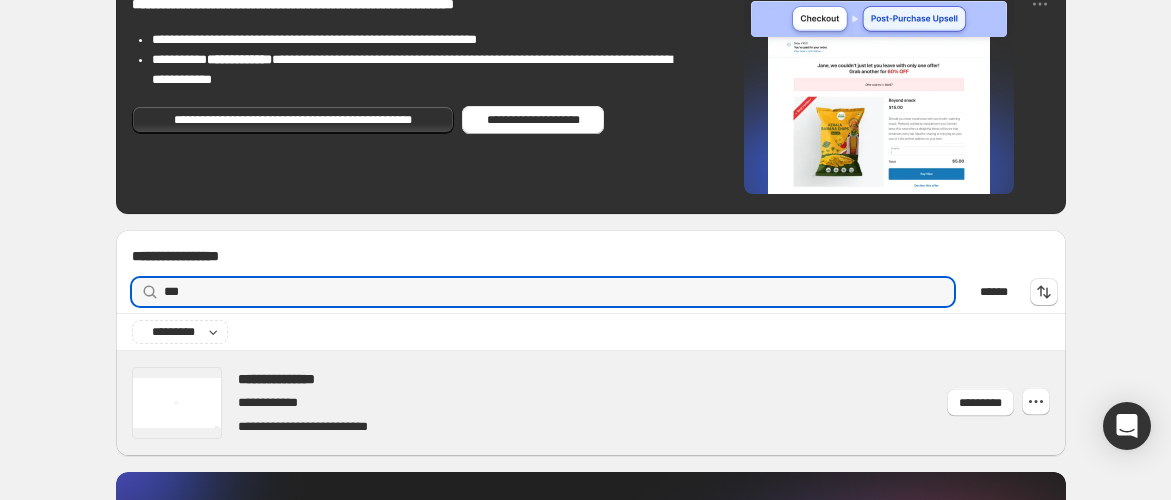 scroll, scrollTop: 555, scrollLeft: 0, axis: vertical 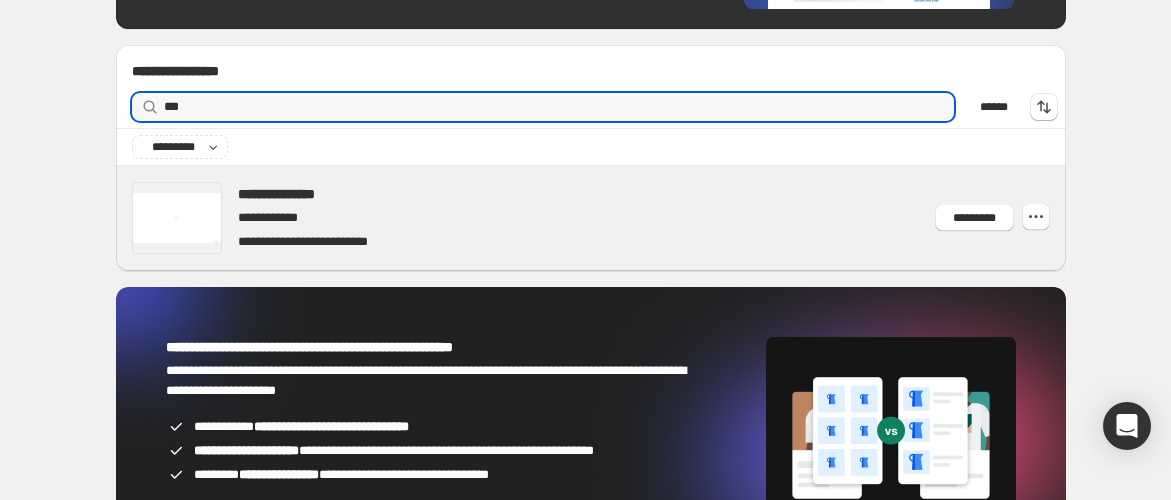 type on "***" 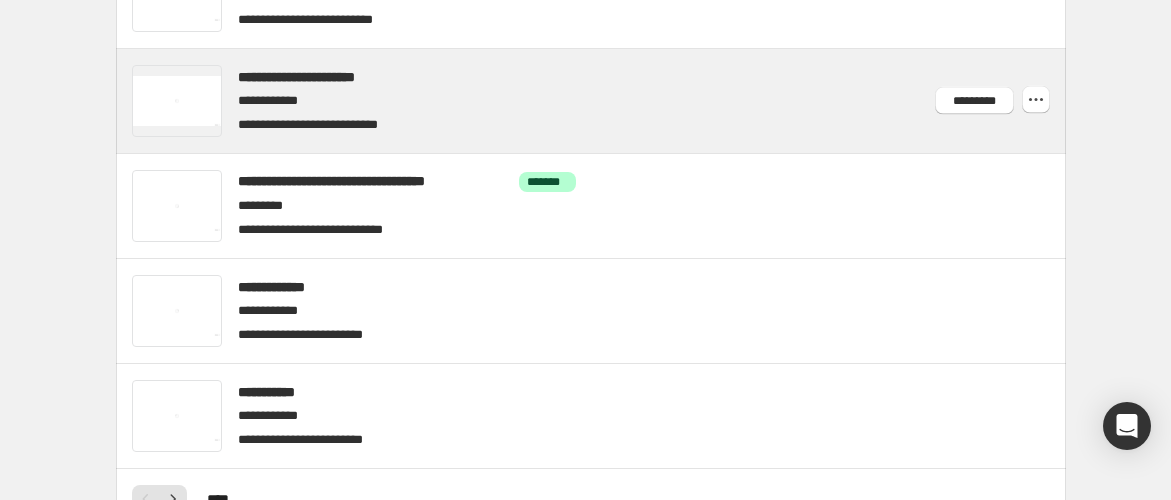 scroll, scrollTop: 370, scrollLeft: 0, axis: vertical 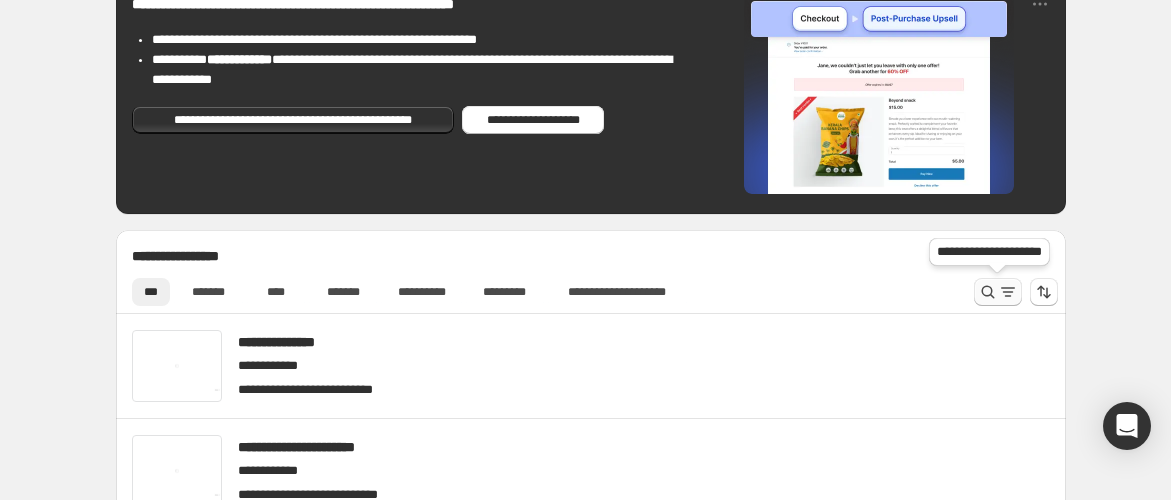 click at bounding box center (988, 291) 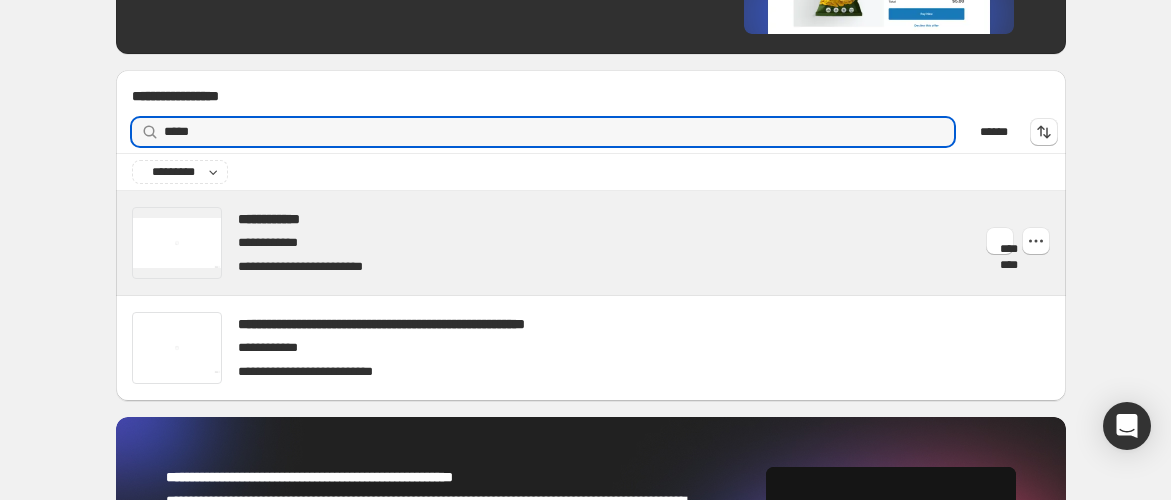 scroll, scrollTop: 555, scrollLeft: 0, axis: vertical 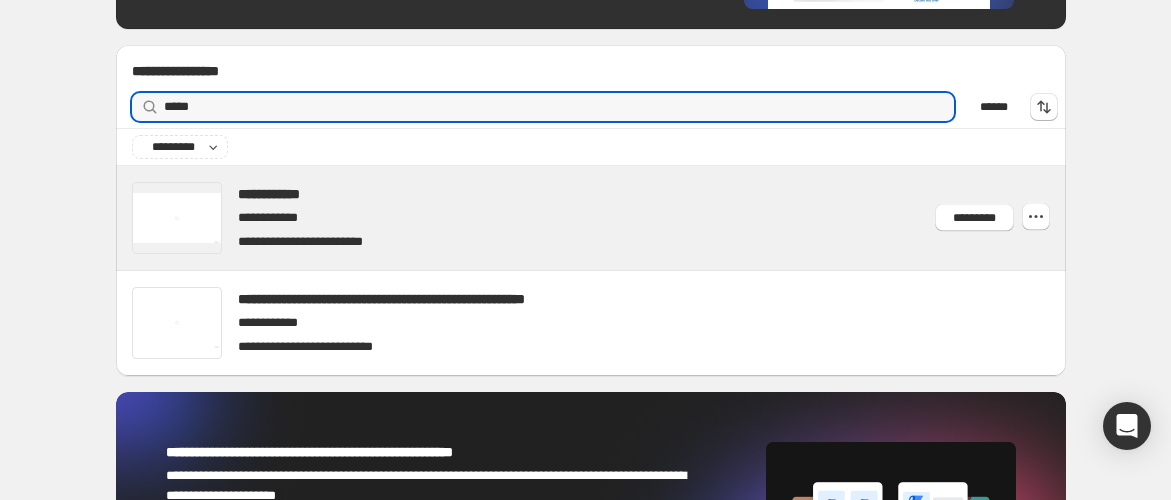 type on "*****" 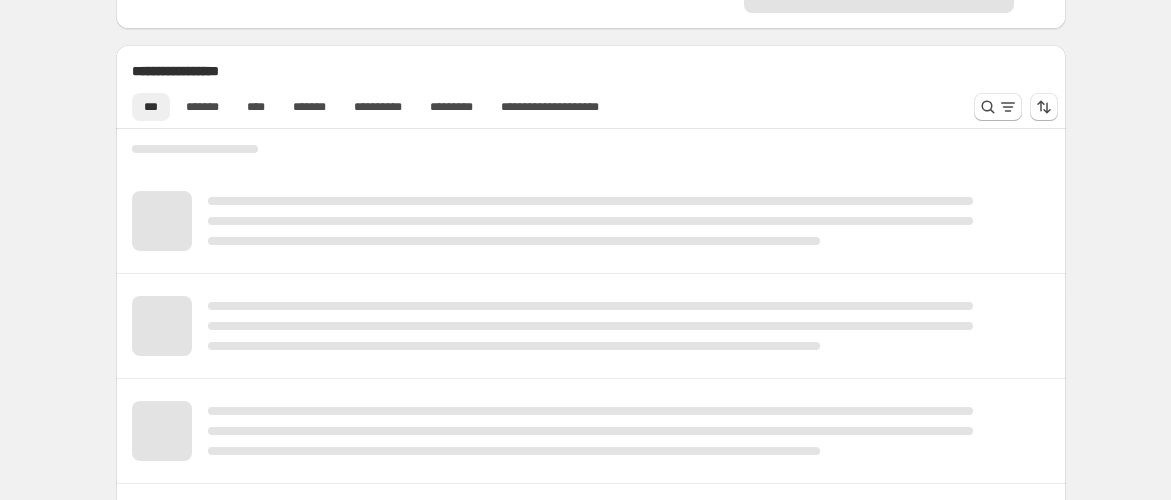 scroll, scrollTop: 603, scrollLeft: 0, axis: vertical 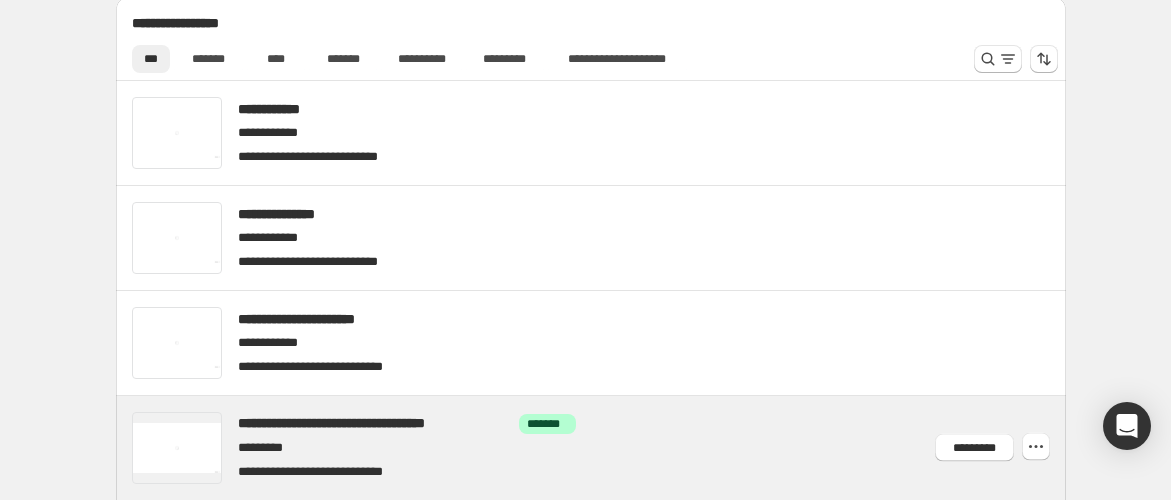 click at bounding box center (615, 448) 